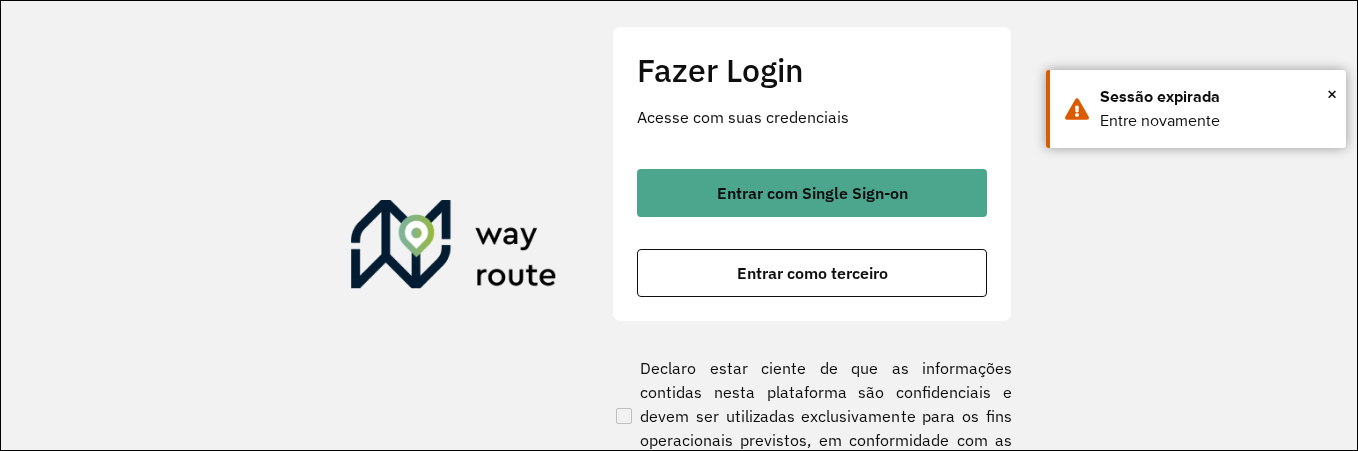 scroll, scrollTop: 0, scrollLeft: 0, axis: both 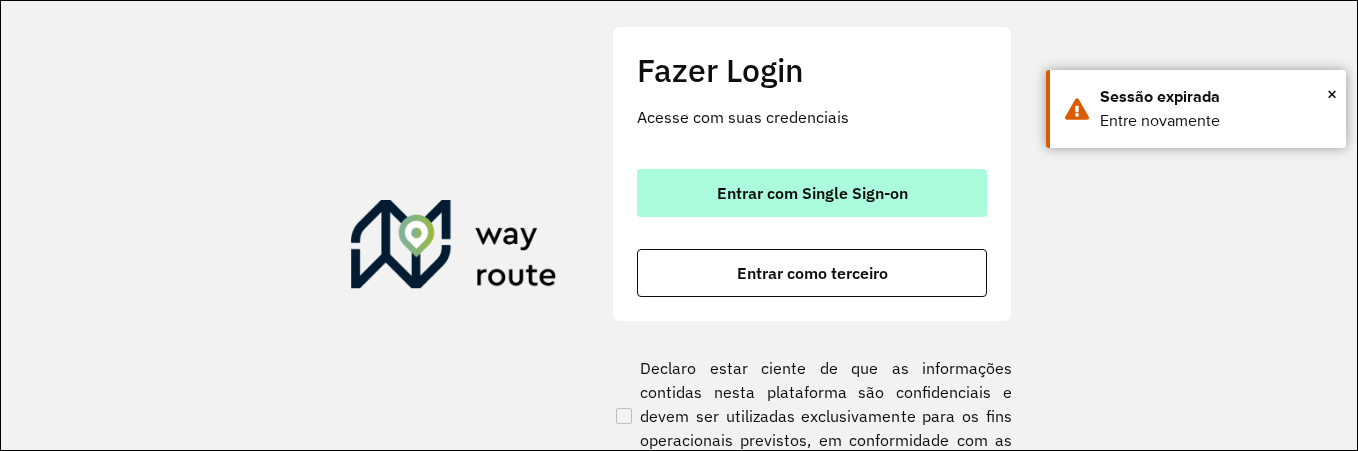 click on "Entrar com Single Sign-on" at bounding box center [812, 193] 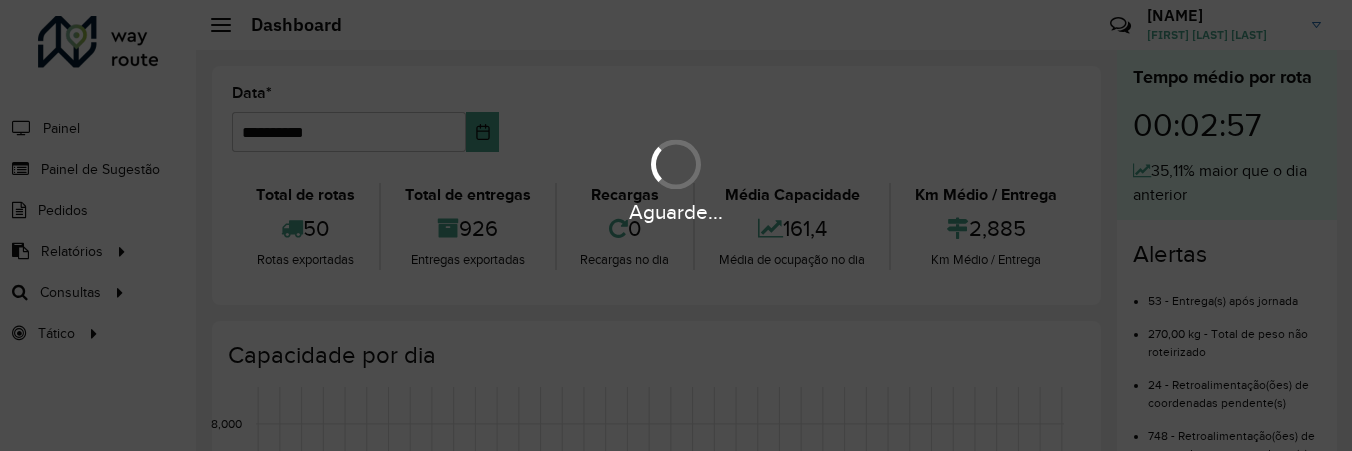 scroll, scrollTop: 0, scrollLeft: 0, axis: both 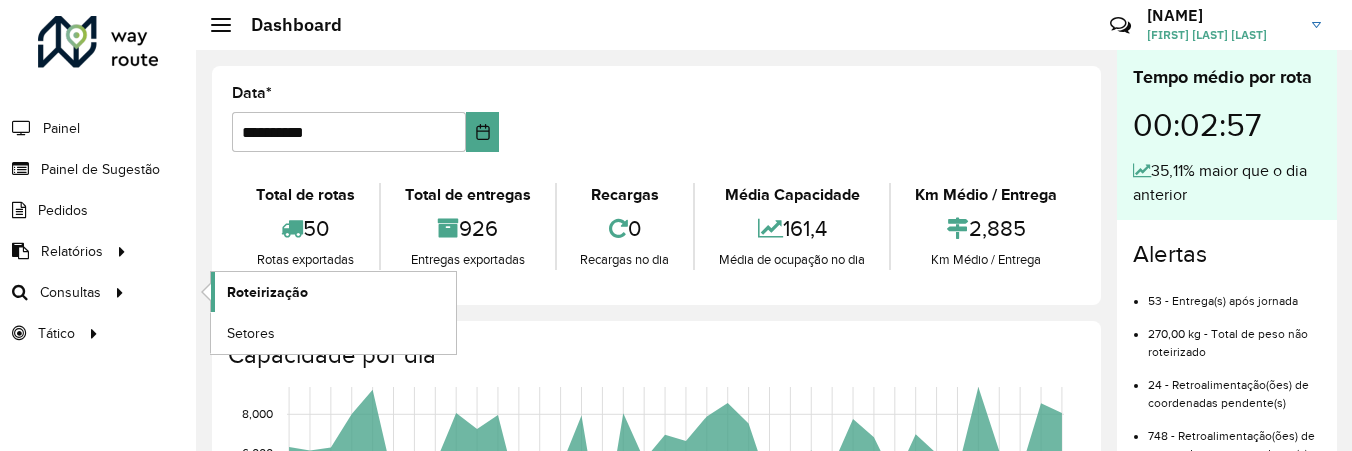 click on "Roteirização" 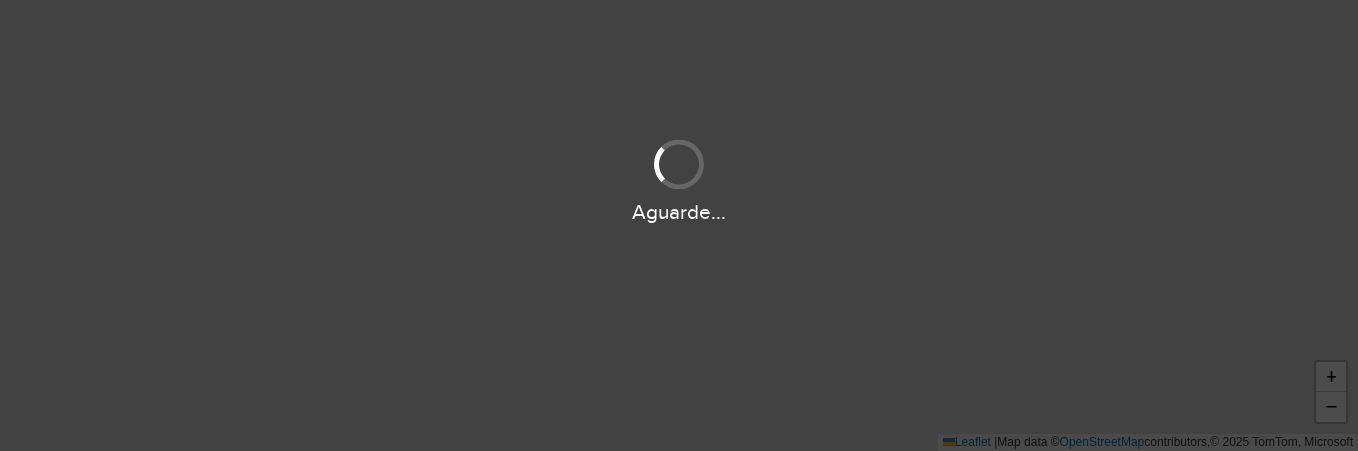 scroll, scrollTop: 0, scrollLeft: 0, axis: both 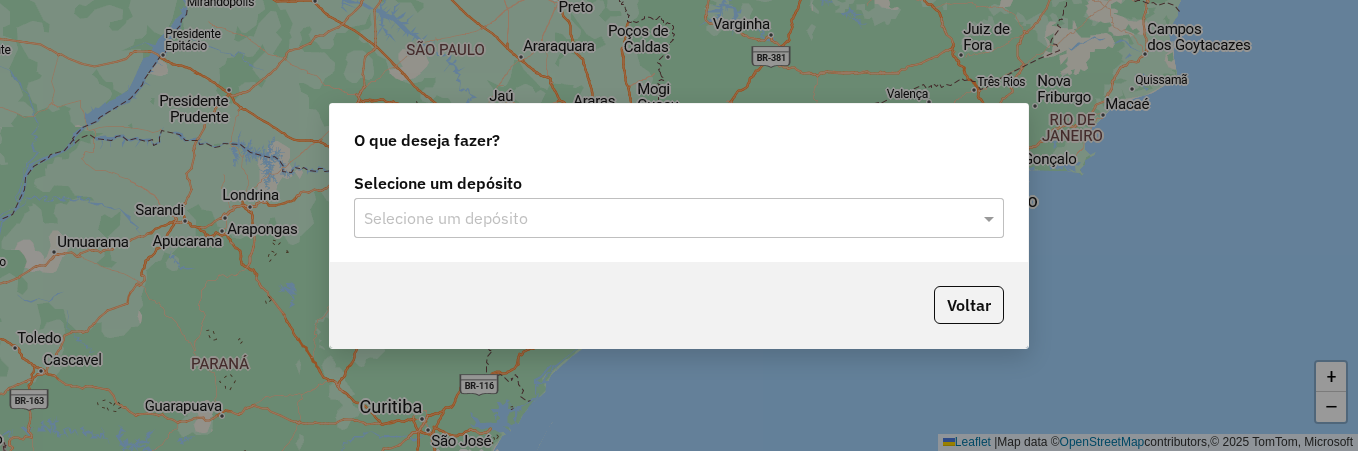 click on "Selecione um depósito Selecione um depósito" 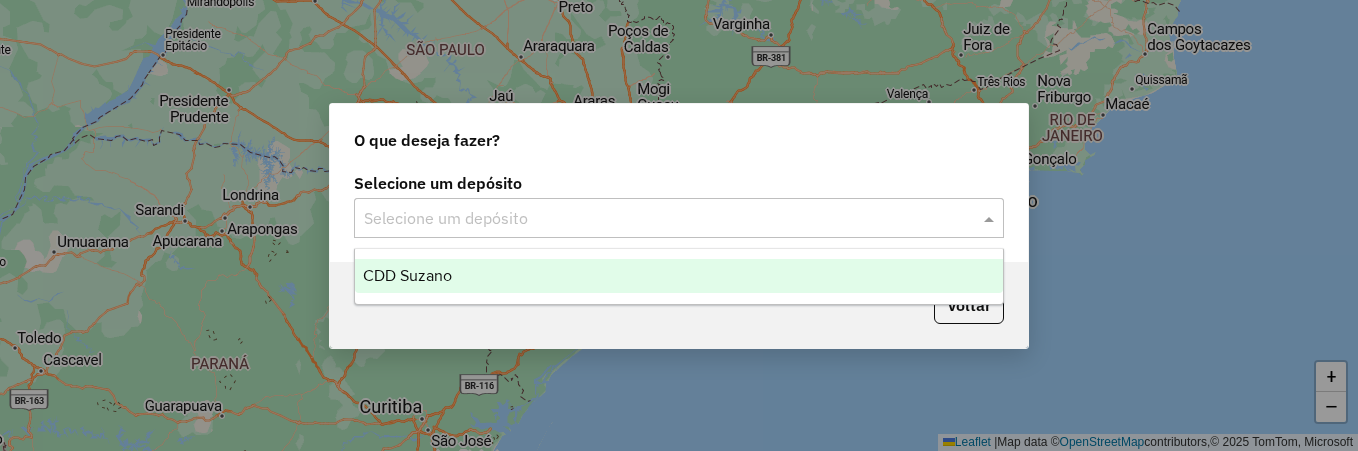 click on "Selecione um depósito" 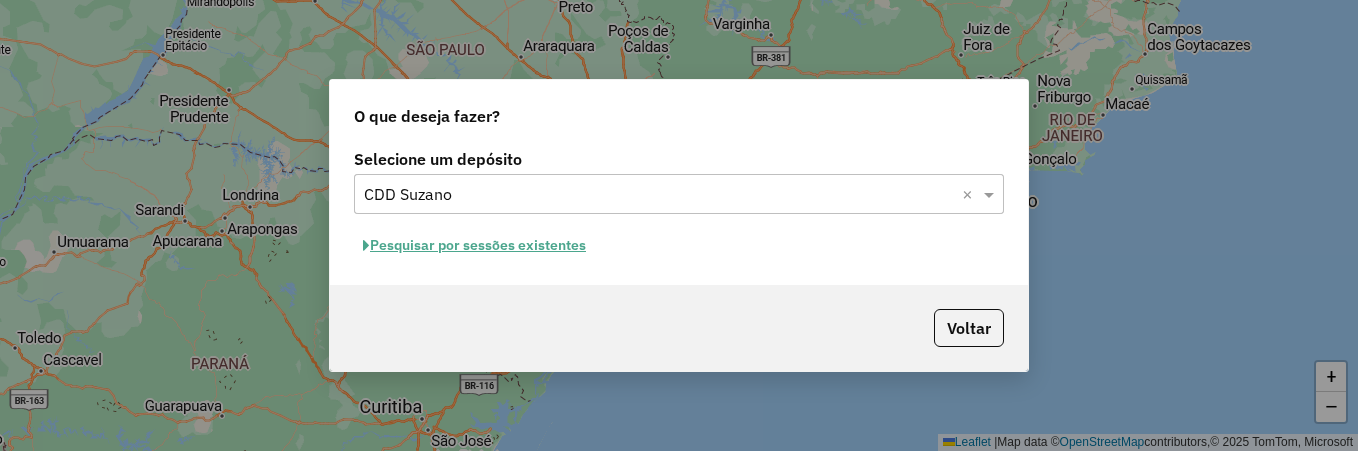 click on "Pesquisar por sessões existentes" 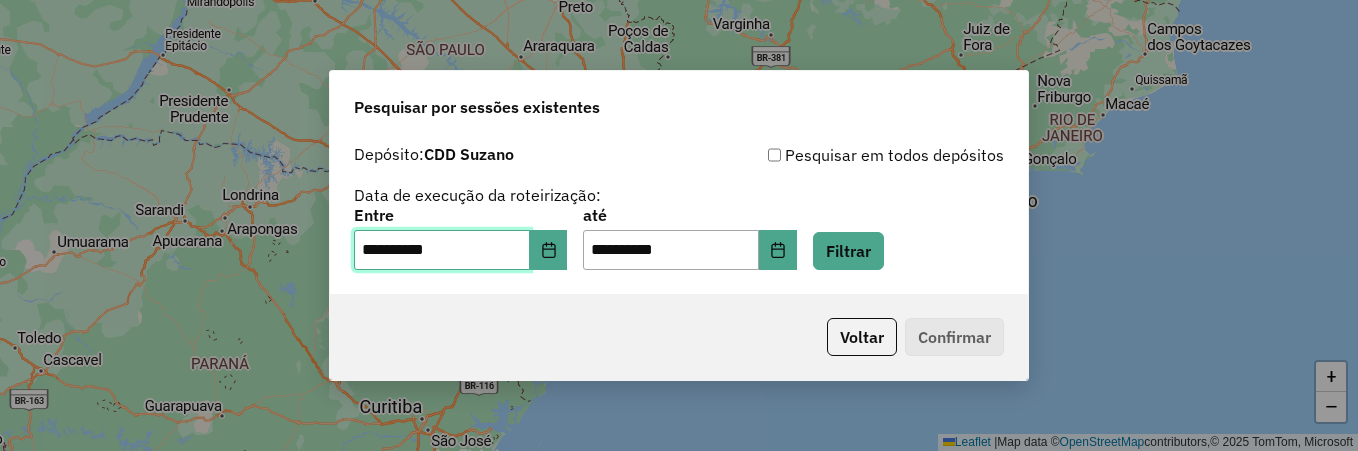click on "**********" at bounding box center [442, 250] 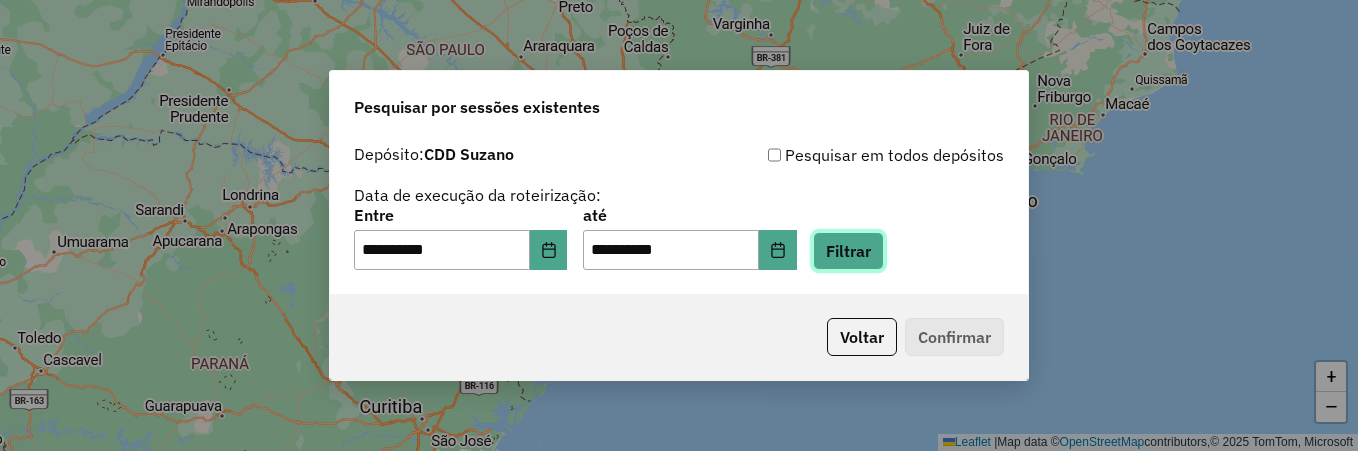 click on "Filtrar" 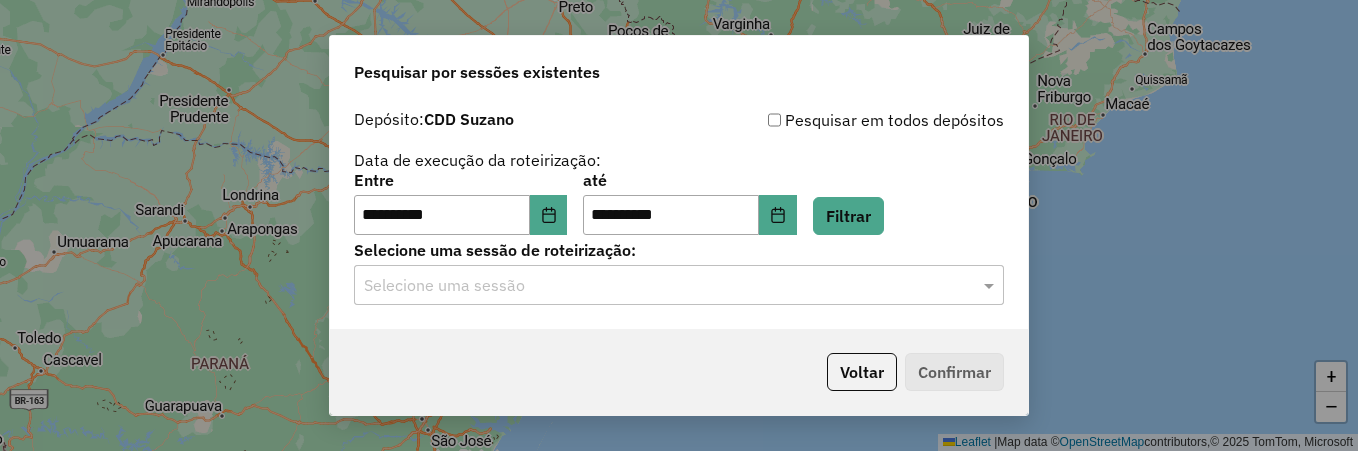 click 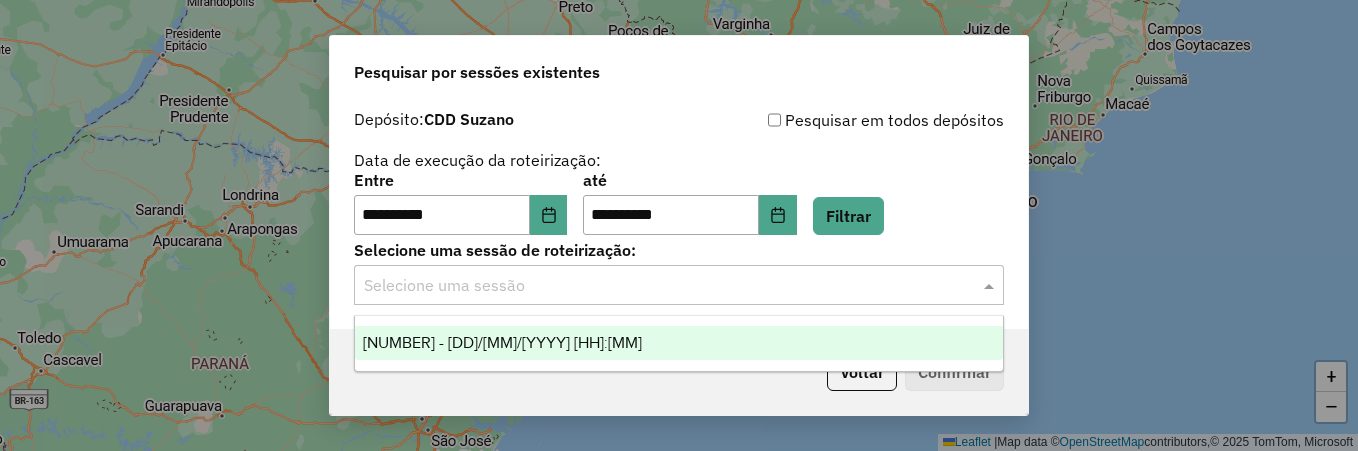 click on "1191240 - 16/07/2025 20:10" at bounding box center [679, 343] 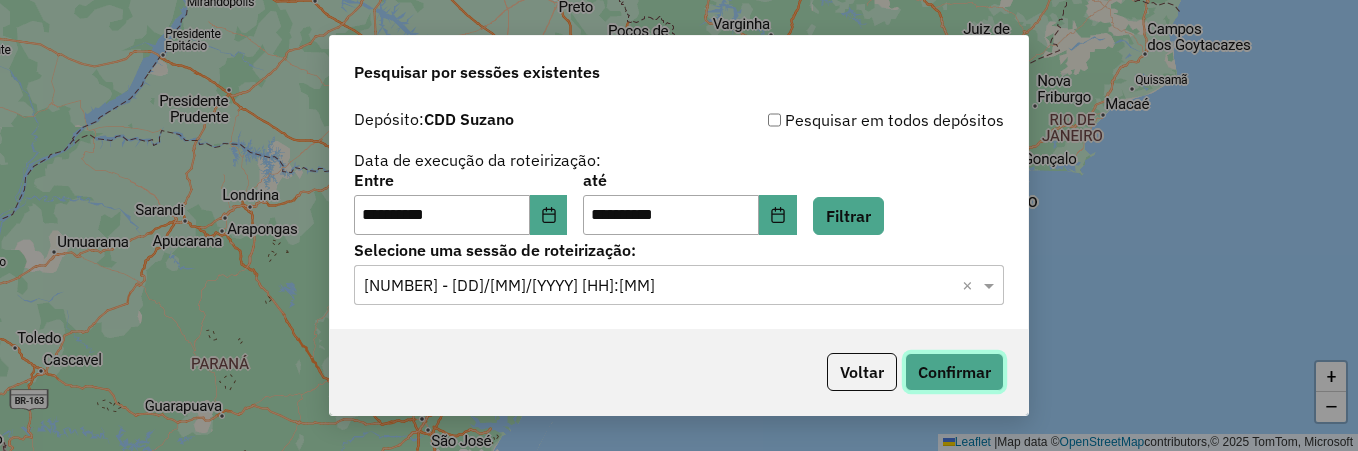 click on "Confirmar" 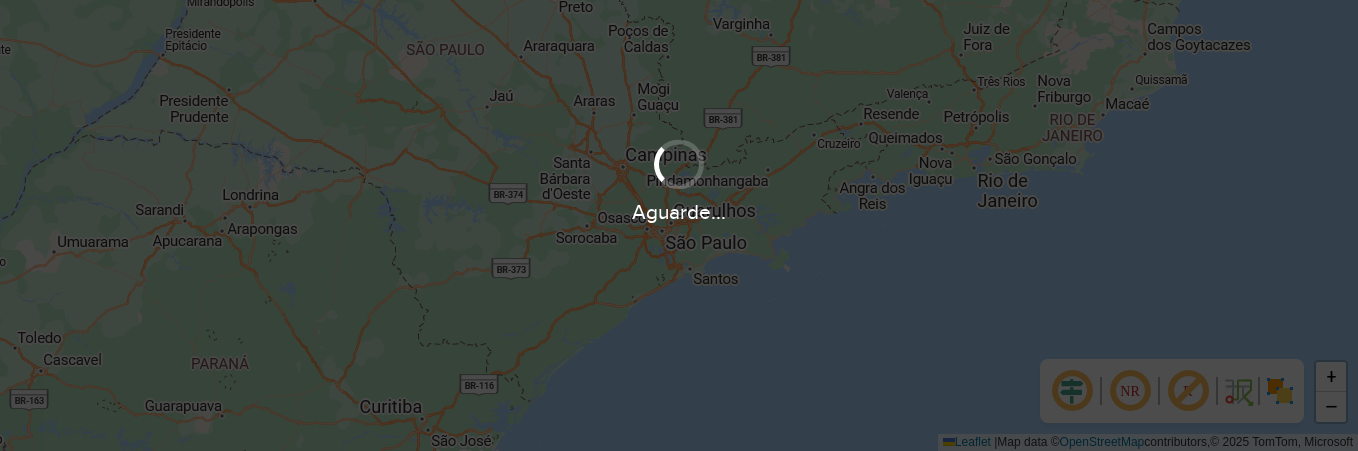 scroll, scrollTop: 0, scrollLeft: 0, axis: both 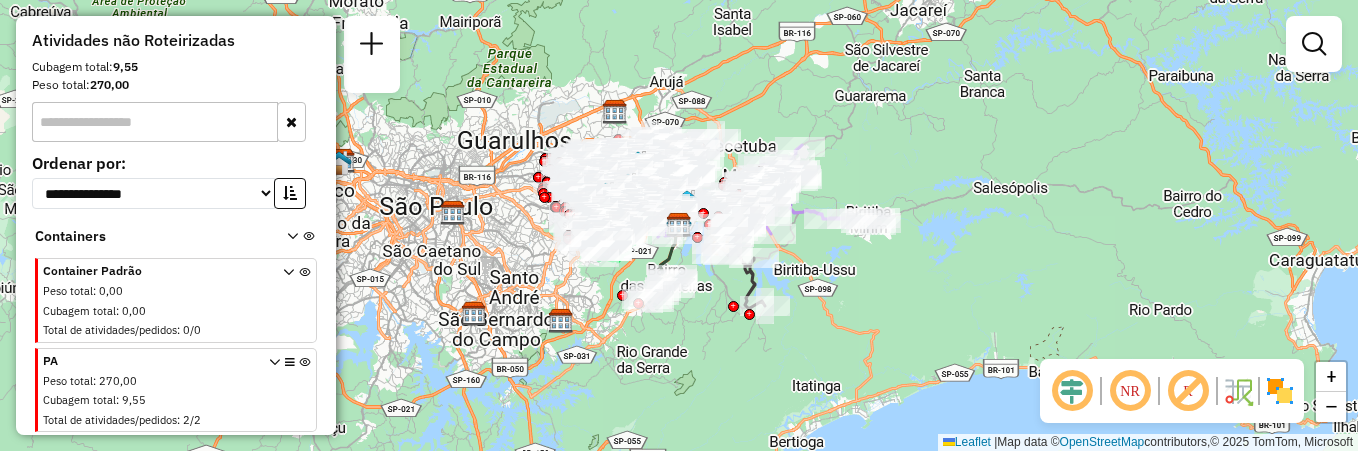 click on "50 -       [PLATE]   | 313 - [NEIGHBORHOOD] / [NEIGHBORHOOD] / [NEIGHBORHOOD], 314 - [NEIGHBORHOOD] / [NEIGHBORHOOD] / [NEIGHBORHOOD], 316 - [NEIGHBORHOOD] / [NEIGHBORHOOD]" at bounding box center (176, -111) 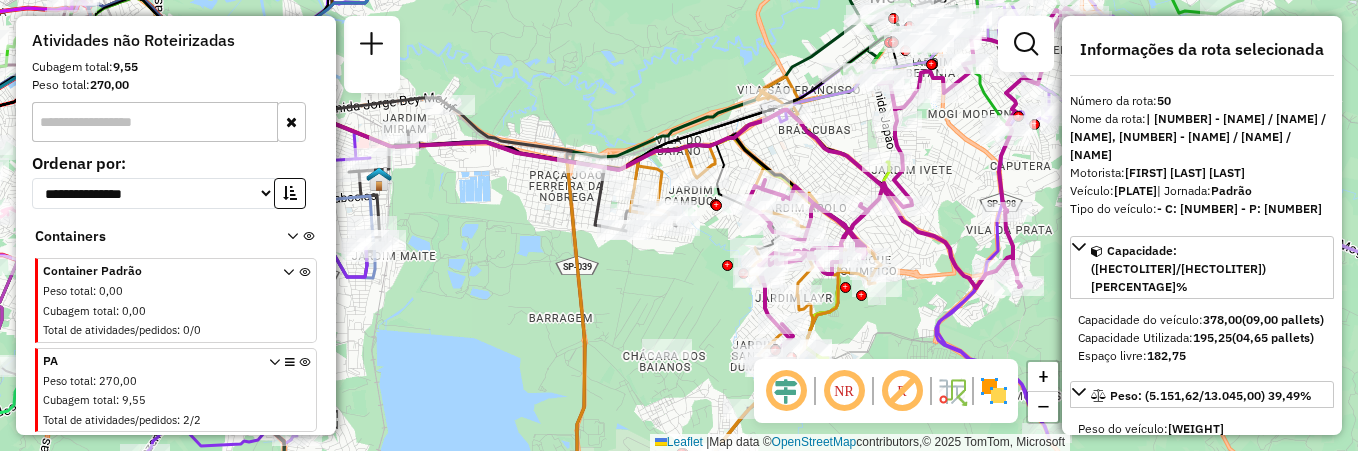 drag, startPoint x: 276, startPoint y: 221, endPoint x: 263, endPoint y: 238, distance: 21.400934 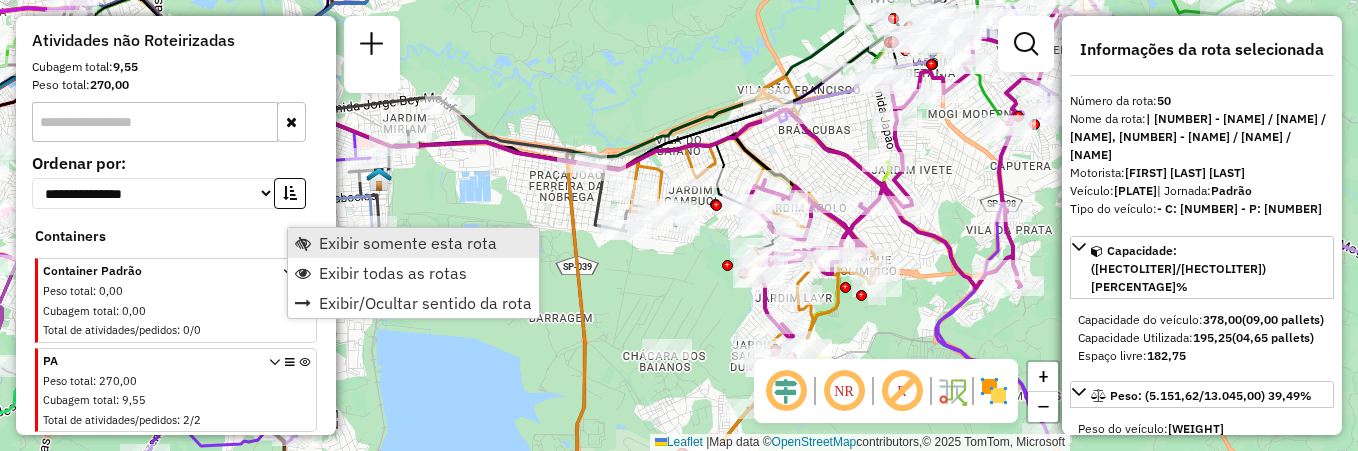 click on "Exibir somente esta rota" at bounding box center [413, 243] 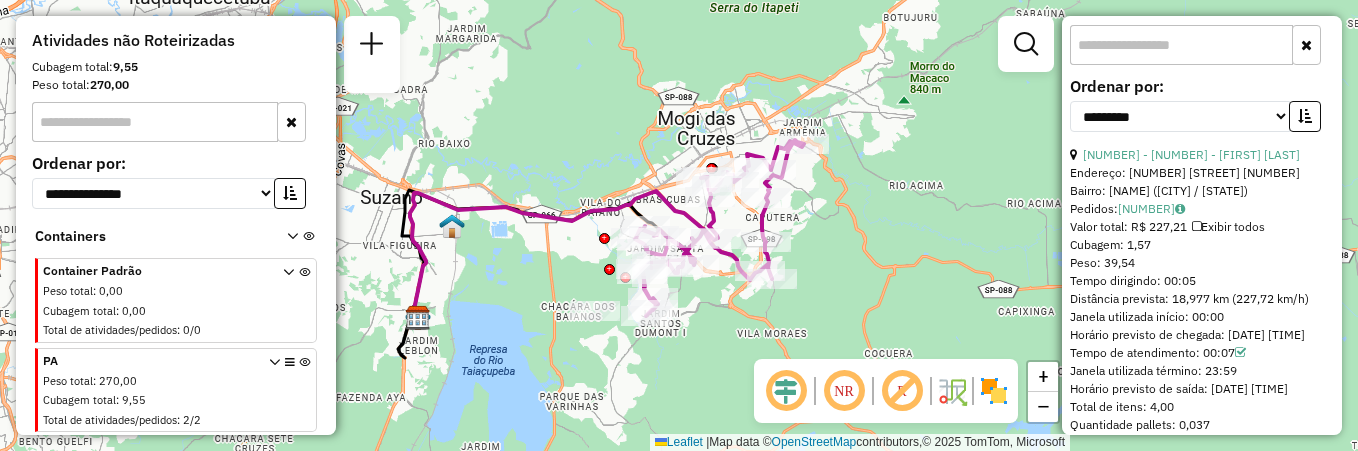 scroll, scrollTop: 833, scrollLeft: 0, axis: vertical 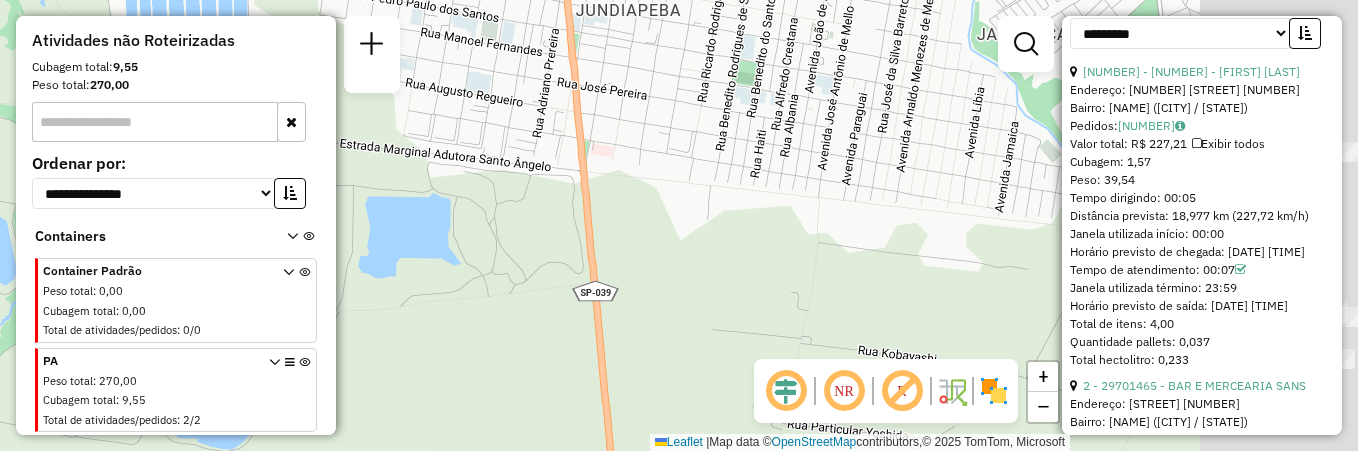 drag, startPoint x: 676, startPoint y: 214, endPoint x: 399, endPoint y: 245, distance: 278.72925 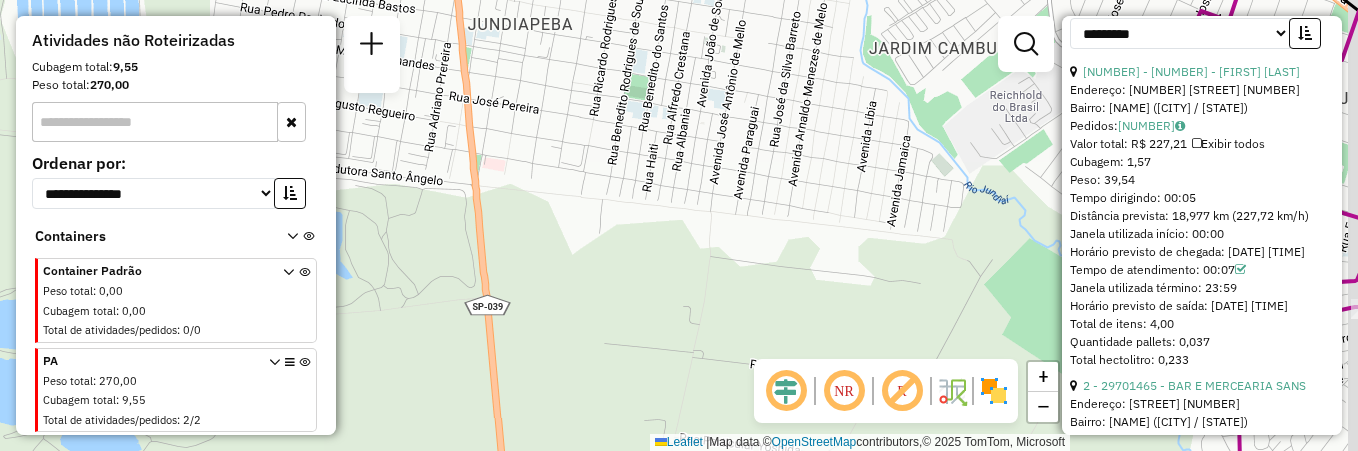 drag, startPoint x: 612, startPoint y: 222, endPoint x: 381, endPoint y: 234, distance: 231.31148 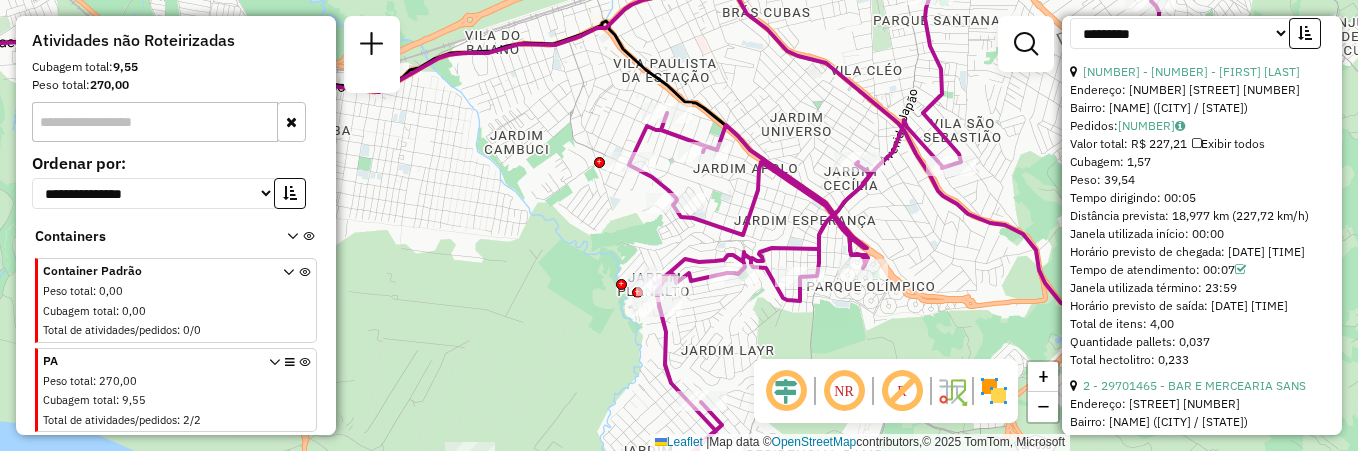 drag, startPoint x: 602, startPoint y: 214, endPoint x: 472, endPoint y: 228, distance: 130.75168 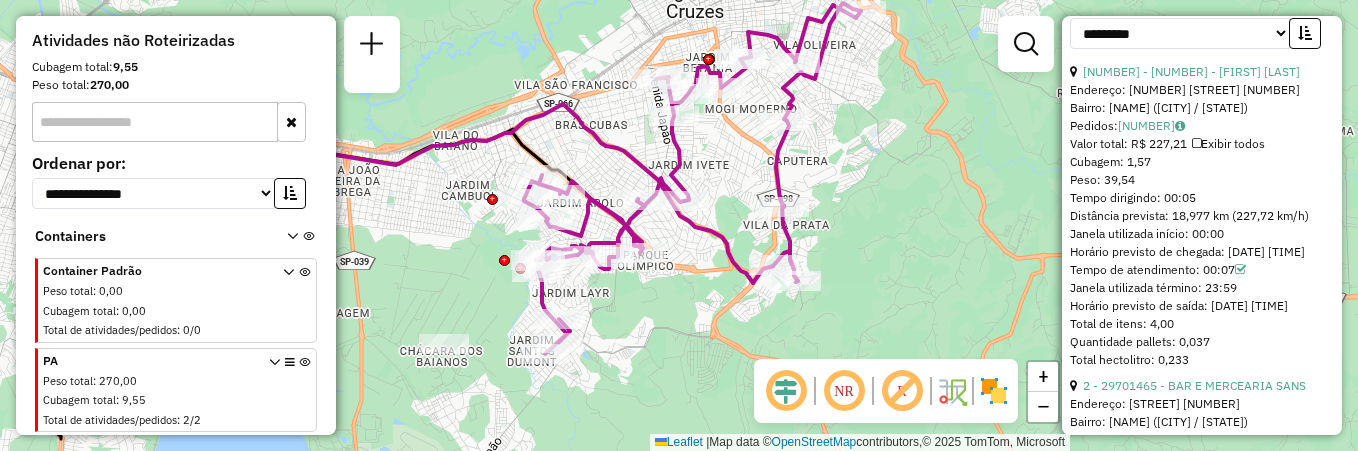 drag, startPoint x: 523, startPoint y: 227, endPoint x: 441, endPoint y: 233, distance: 82.219215 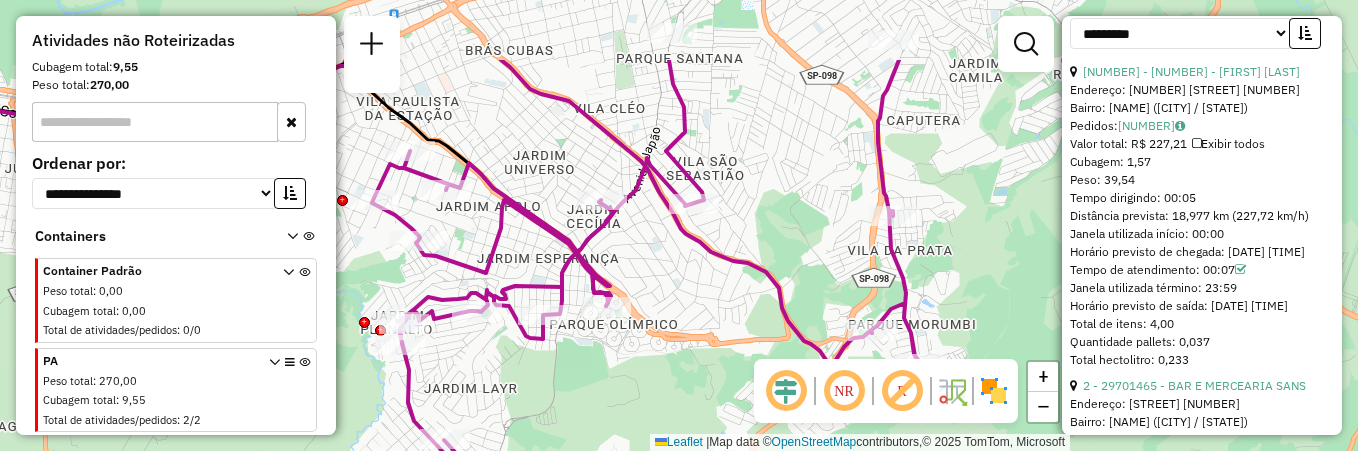 drag, startPoint x: 663, startPoint y: 275, endPoint x: 660, endPoint y: 381, distance: 106.04244 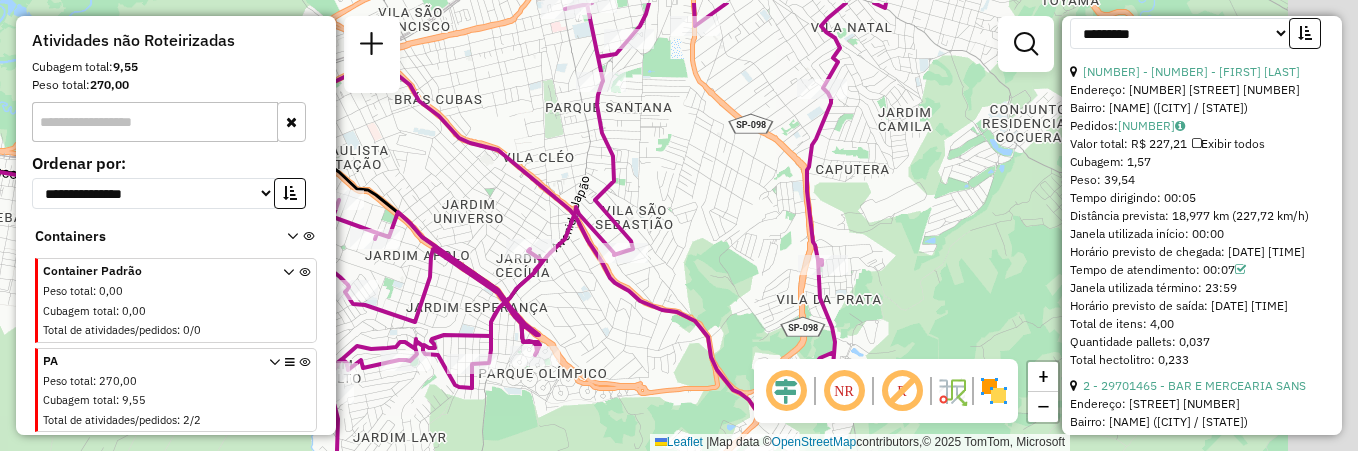 drag, startPoint x: 786, startPoint y: 229, endPoint x: 656, endPoint y: 318, distance: 157.54681 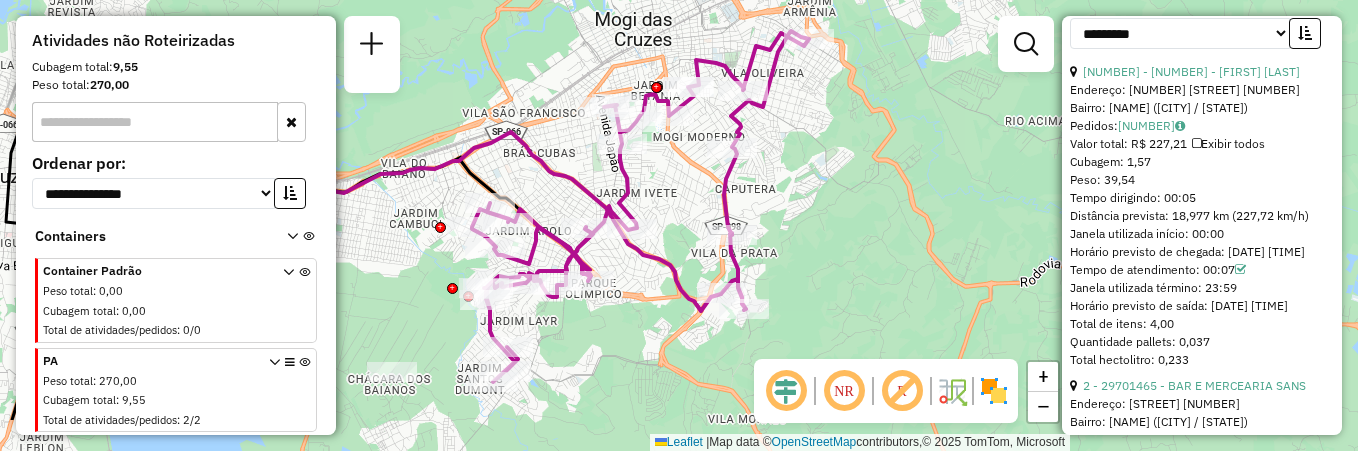 drag, startPoint x: 664, startPoint y: 282, endPoint x: 703, endPoint y: 178, distance: 111.07205 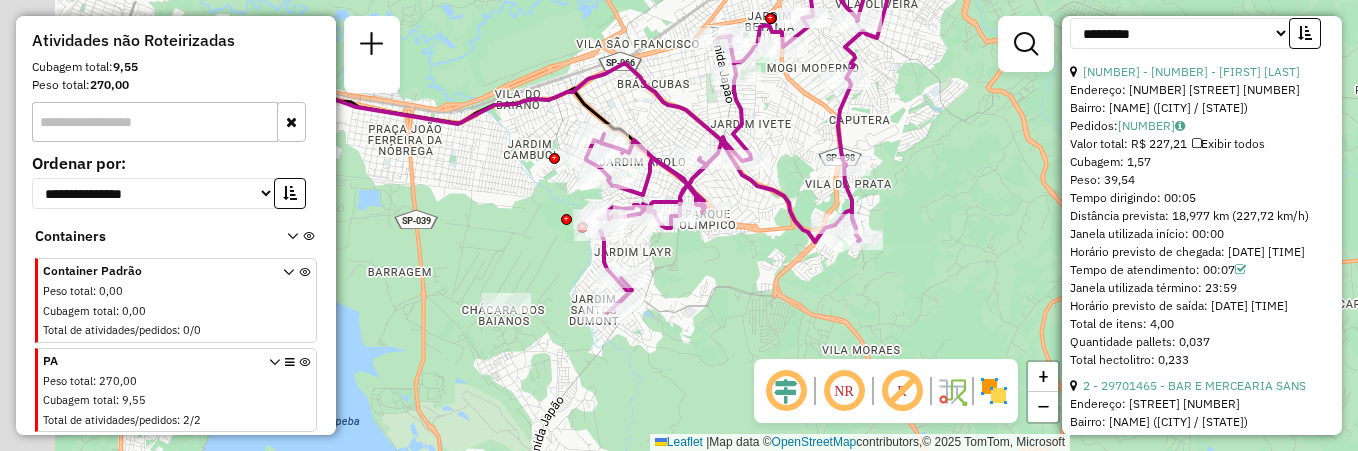 drag, startPoint x: 614, startPoint y: 300, endPoint x: 712, endPoint y: 259, distance: 106.23088 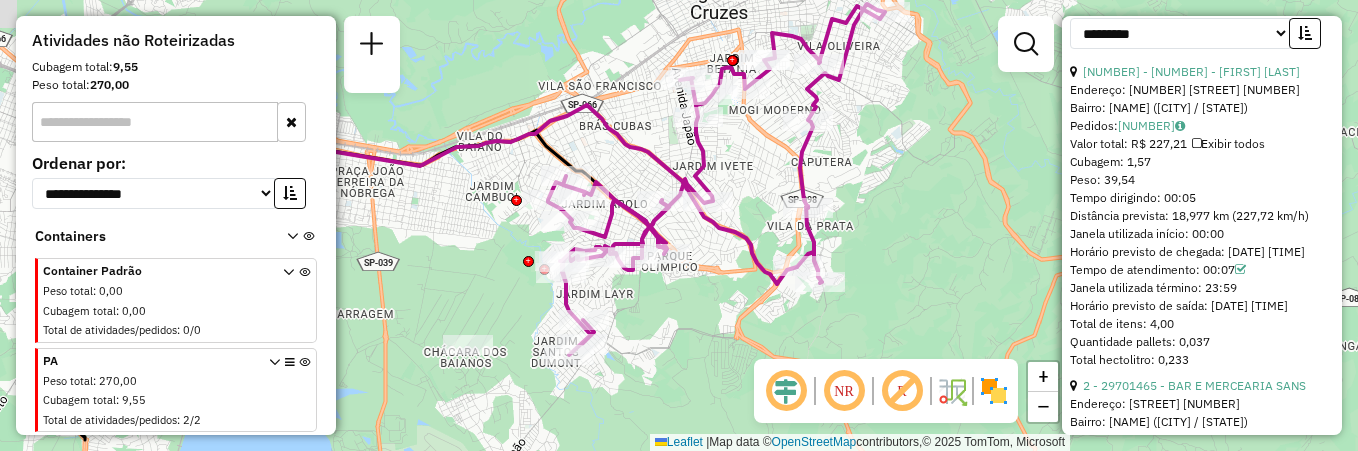 drag, startPoint x: 517, startPoint y: 232, endPoint x: 473, endPoint y: 284, distance: 68.117546 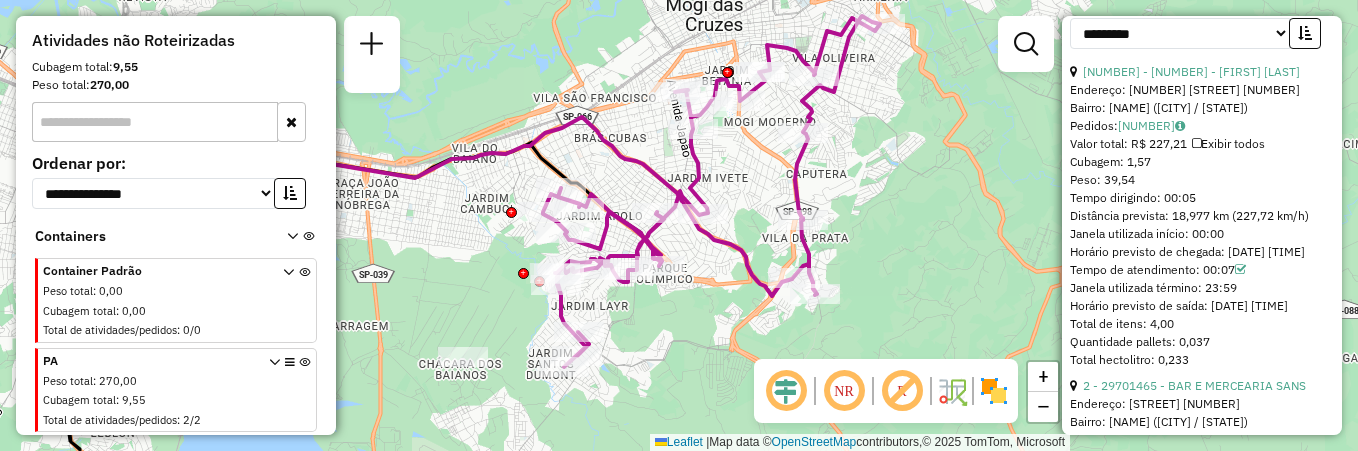 drag, startPoint x: 453, startPoint y: 207, endPoint x: 852, endPoint y: 182, distance: 399.78244 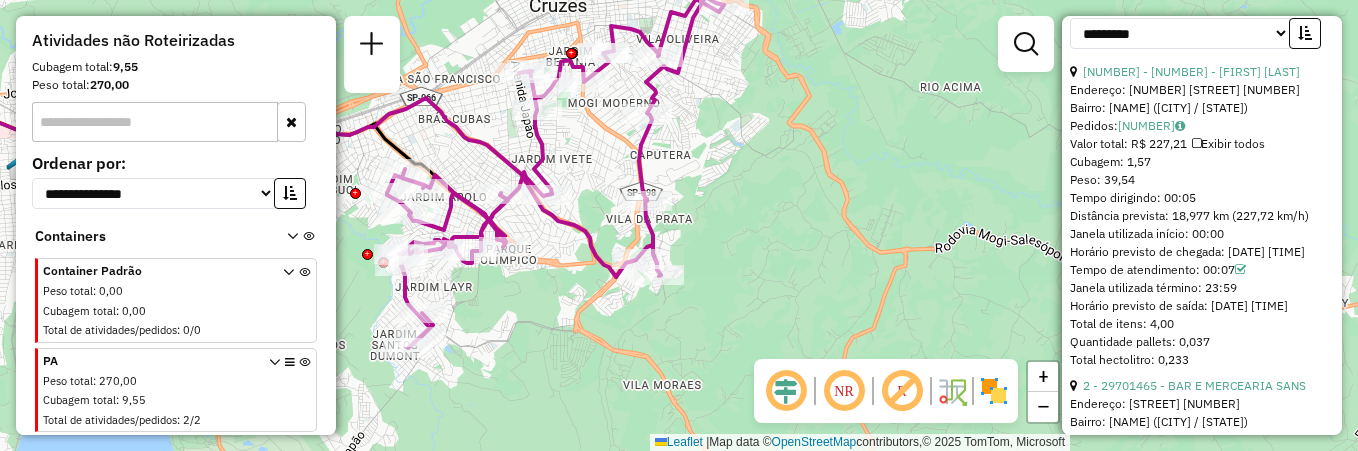 click on "Janela de atendimento Grade de atendimento Capacidade Transportadoras Veículos Cliente Pedidos  Rotas Selecione os dias de semana para filtrar as janelas de atendimento  Seg   Ter   Qua   Qui   Sex   Sáb   Dom  Informe o período da janela de atendimento: De: Até:  Filtrar exatamente a janela do cliente  Considerar janela de atendimento padrão  Selecione os dias de semana para filtrar as grades de atendimento  Seg   Ter   Qua   Qui   Sex   Sáb   Dom   Considerar clientes sem dia de atendimento cadastrado  Clientes fora do dia de atendimento selecionado Filtrar as atividades entre os valores definidos abaixo:  Peso mínimo:   Peso máximo:   Cubagem mínima:   Cubagem máxima:   De:   Até:  Filtrar as atividades entre o tempo de atendimento definido abaixo:  De:   Até:   Considerar capacidade total dos clientes não roteirizados Transportadora: Selecione um ou mais itens Tipo de veículo: Selecione um ou mais itens Veículo: Selecione um ou mais itens Motorista: Selecione um ou mais itens Nome: Rótulo:" 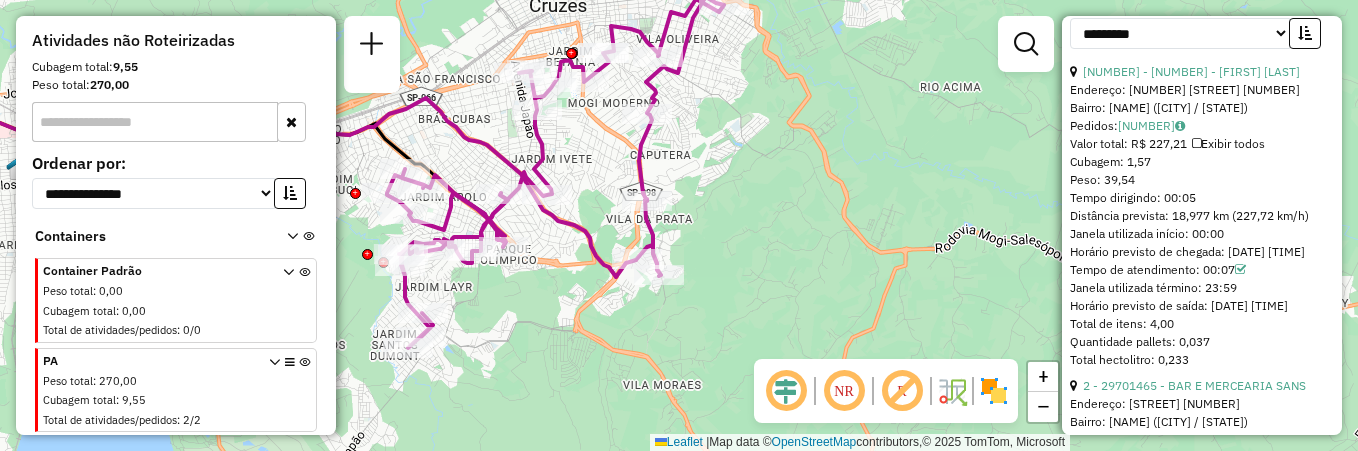 scroll, scrollTop: 1000, scrollLeft: 0, axis: vertical 